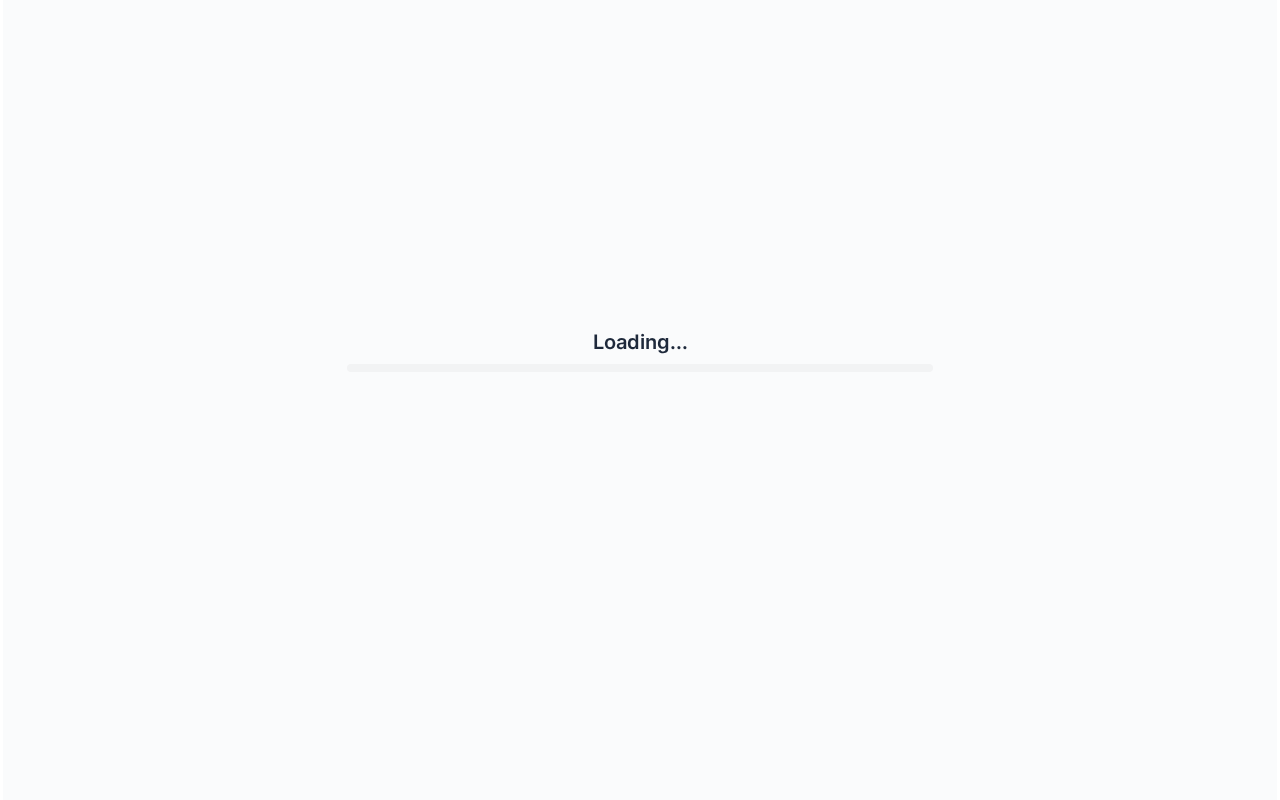 scroll, scrollTop: 0, scrollLeft: 0, axis: both 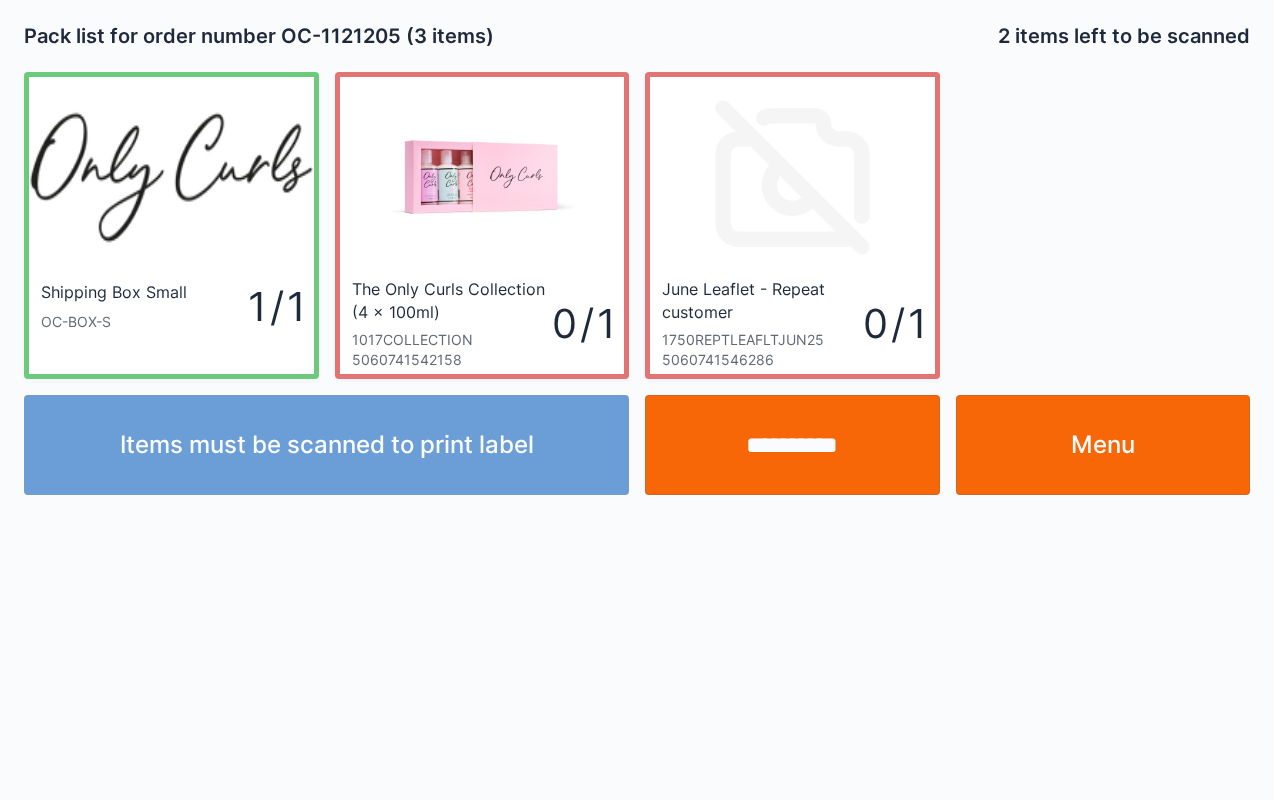 click on "Menu" at bounding box center (1103, 445) 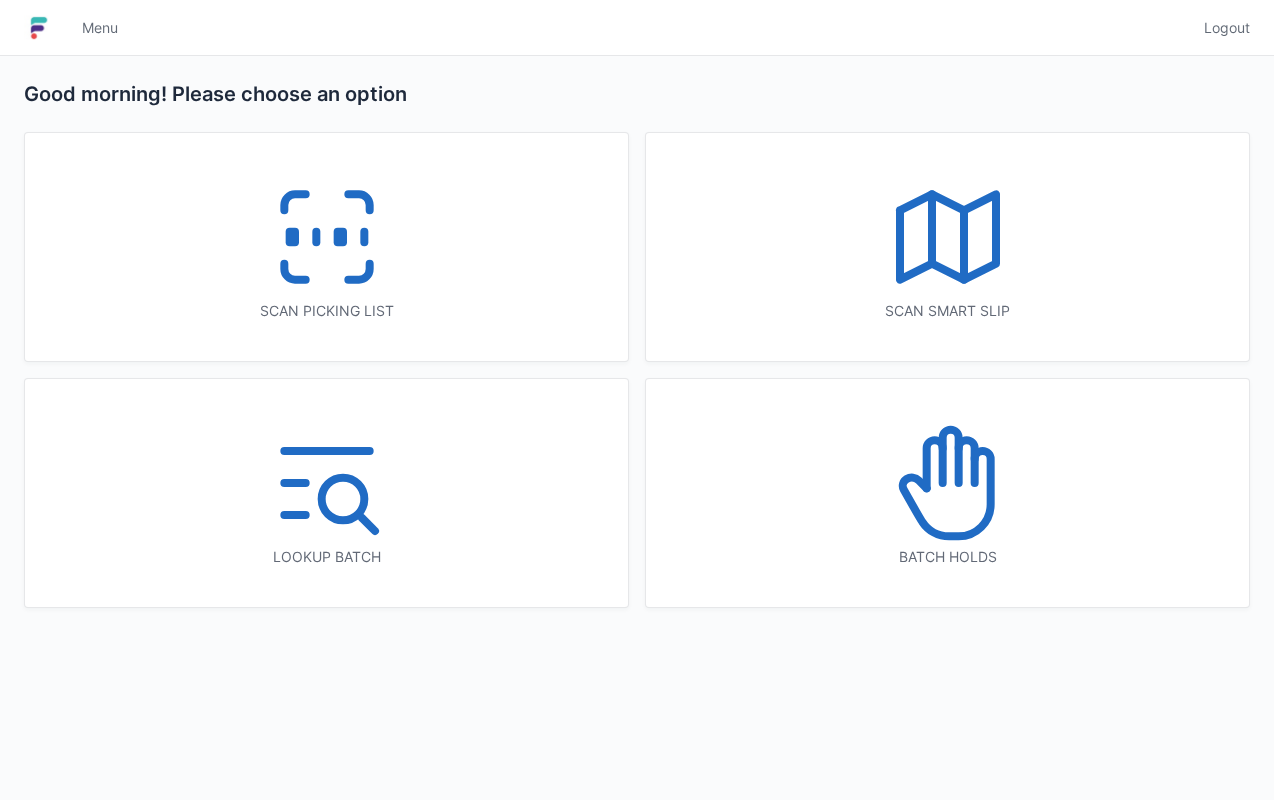 scroll, scrollTop: 0, scrollLeft: 0, axis: both 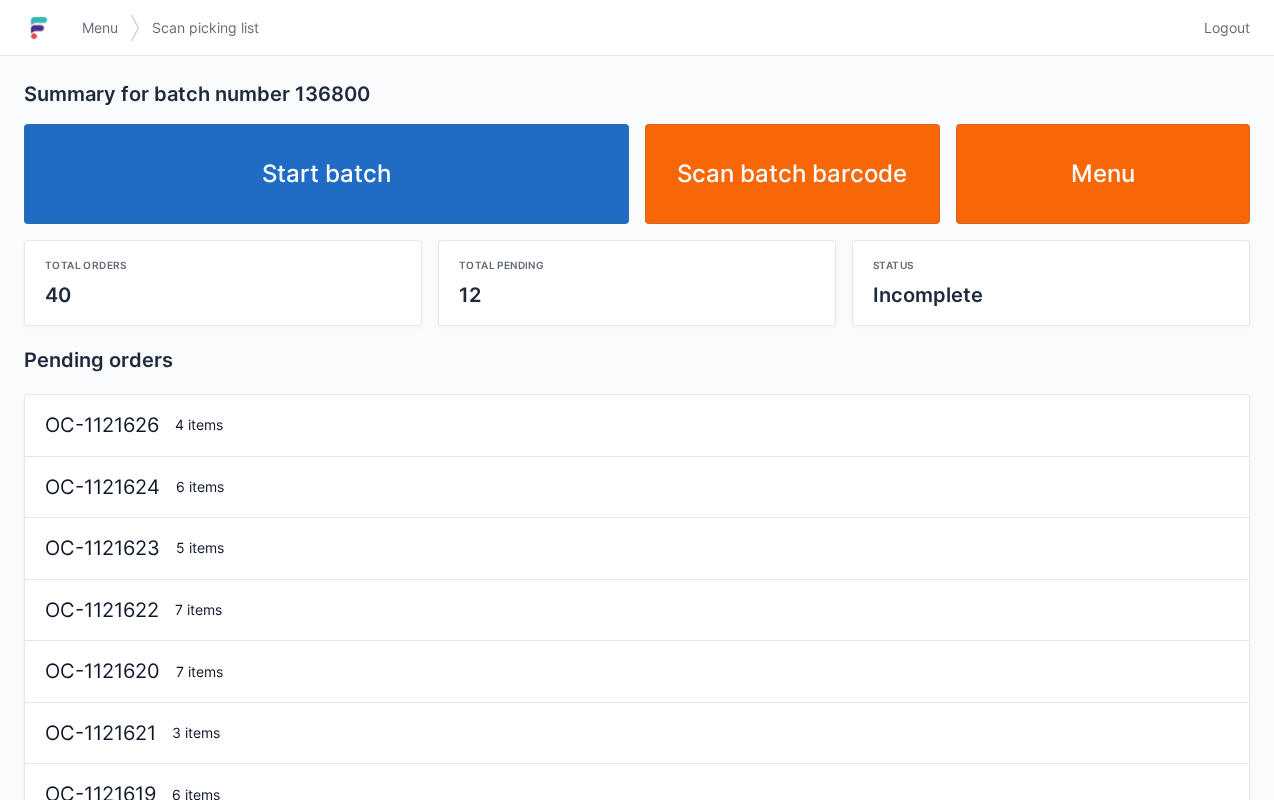 click on "Start batch" at bounding box center [326, 174] 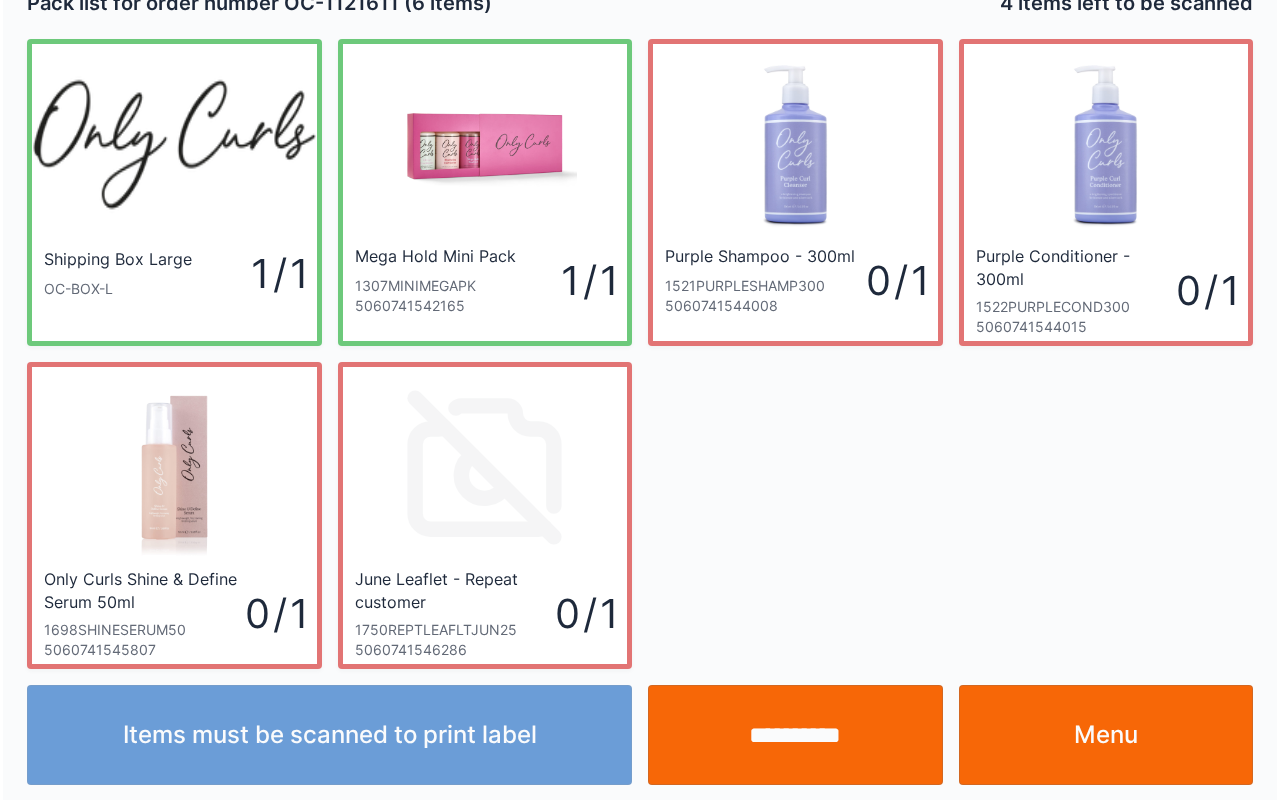 scroll, scrollTop: 36, scrollLeft: 0, axis: vertical 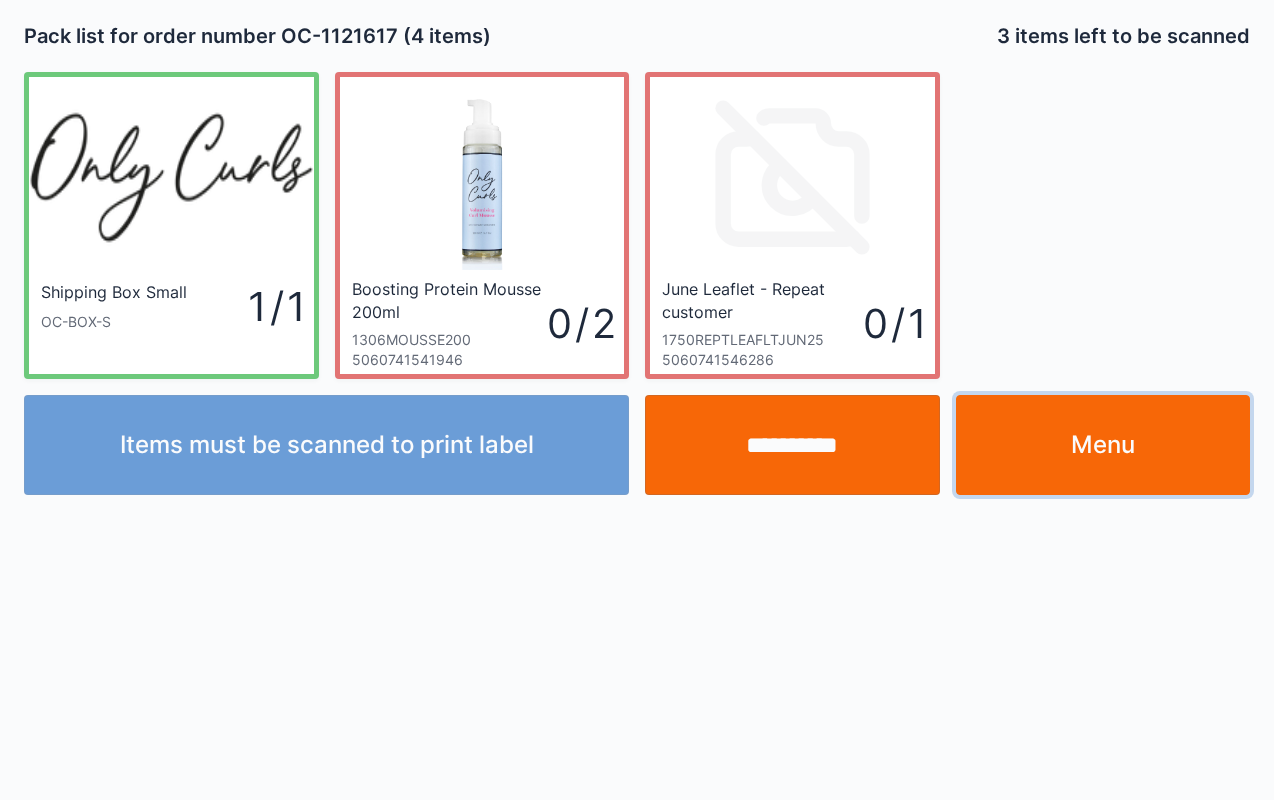 click on "Menu" at bounding box center [1103, 445] 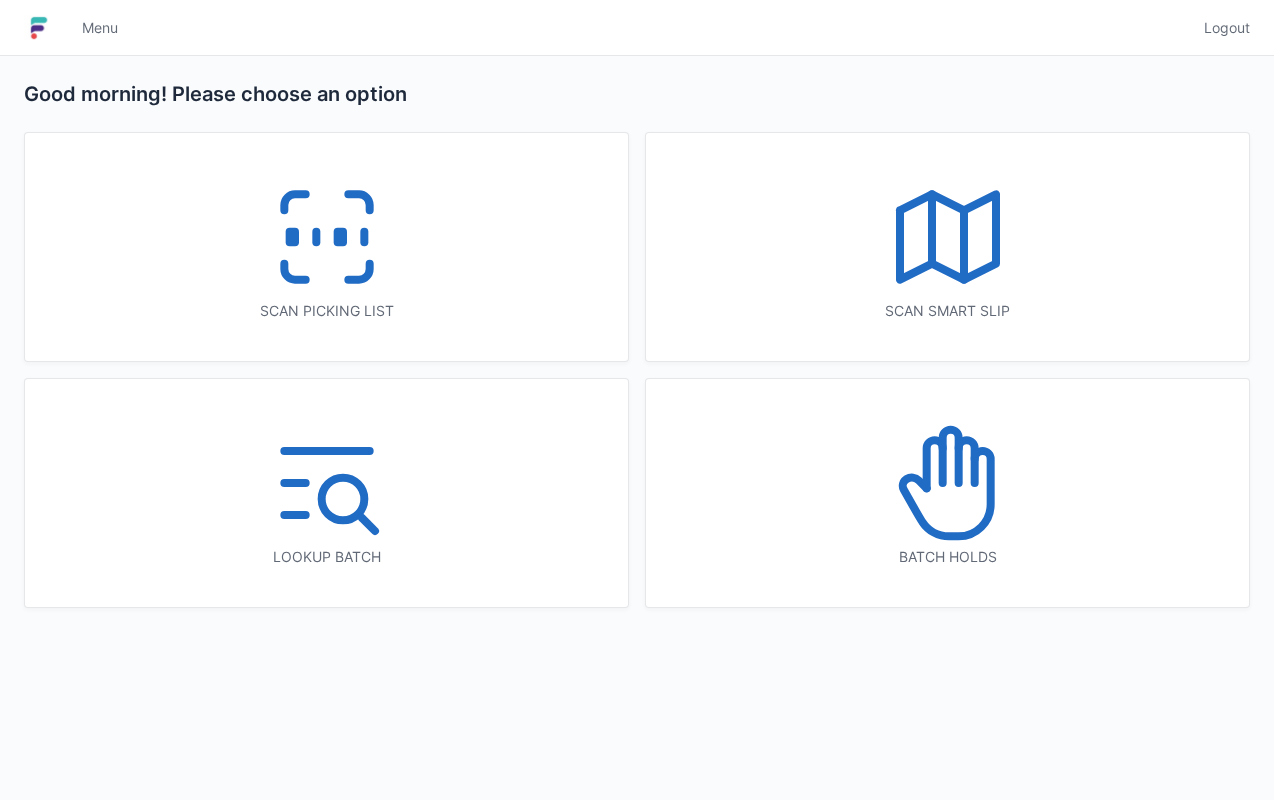 scroll, scrollTop: 0, scrollLeft: 0, axis: both 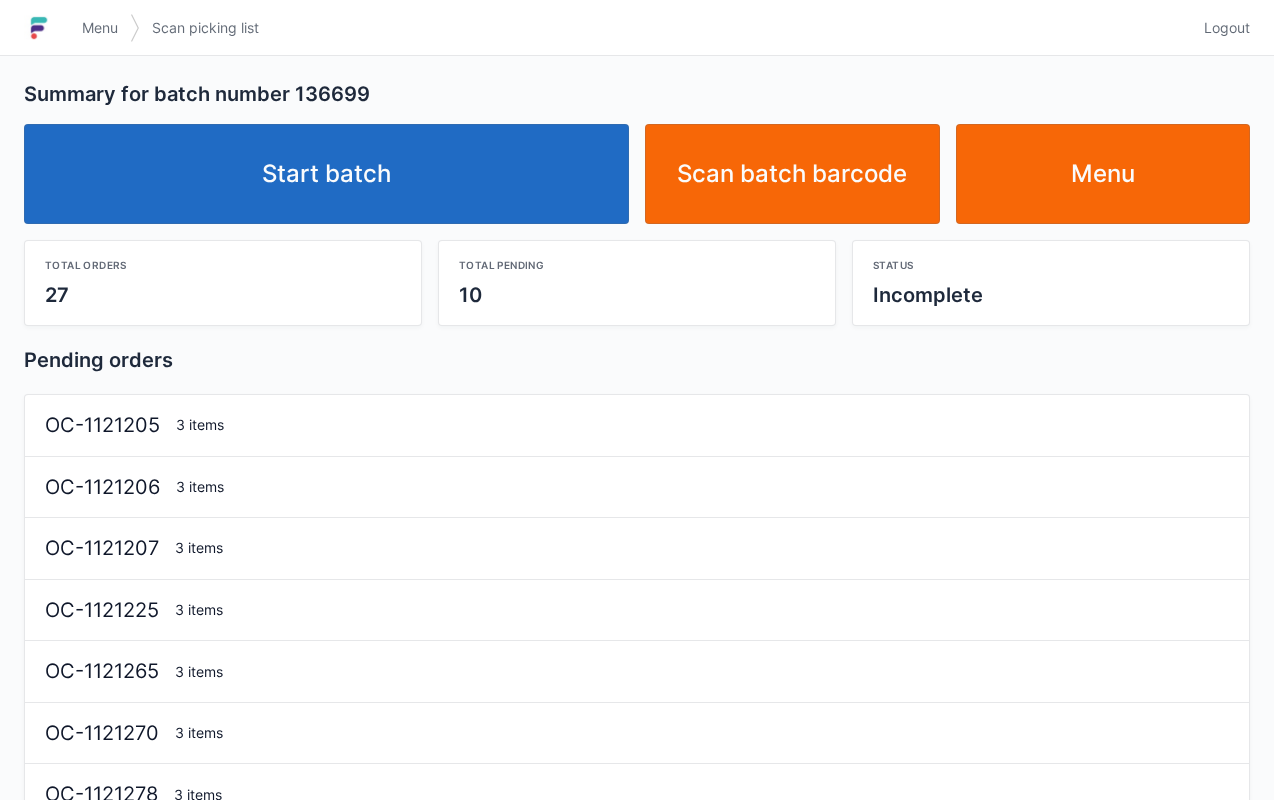 click on "Start batch" at bounding box center (326, 174) 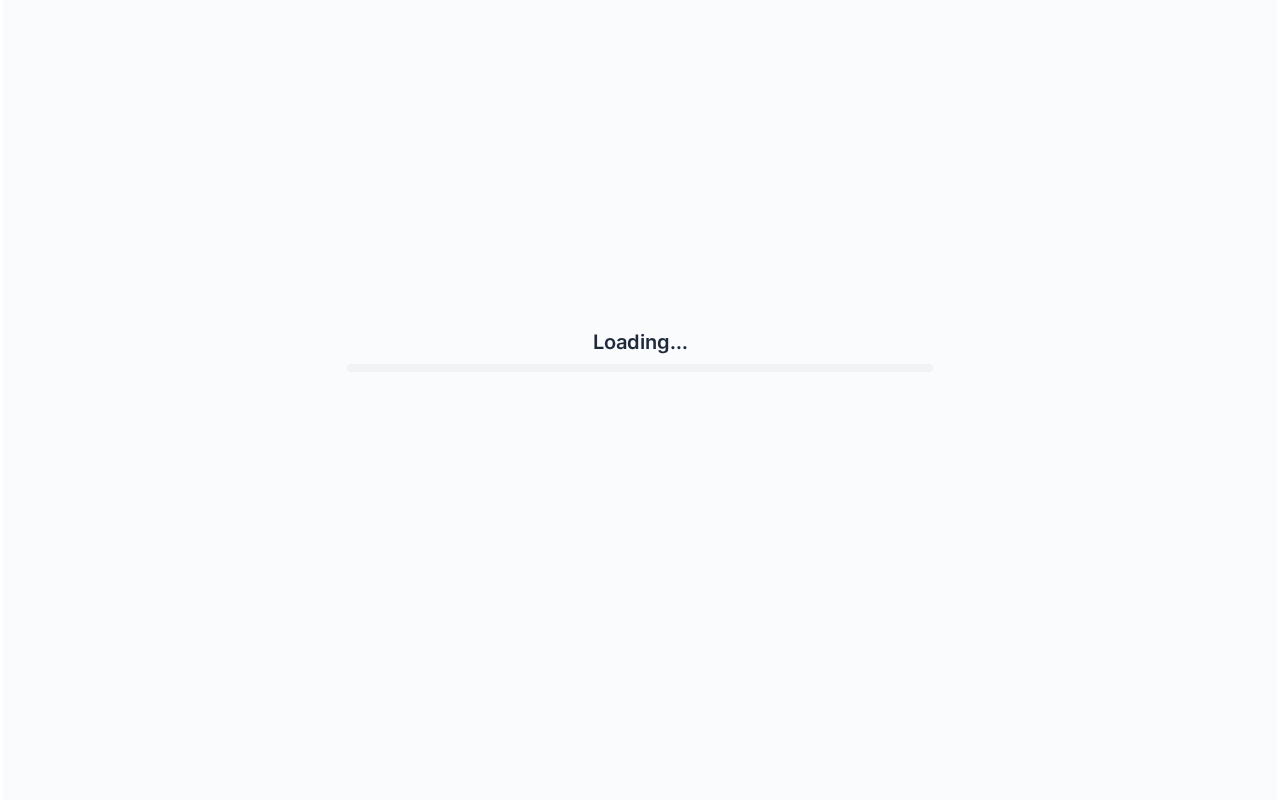 scroll, scrollTop: 0, scrollLeft: 0, axis: both 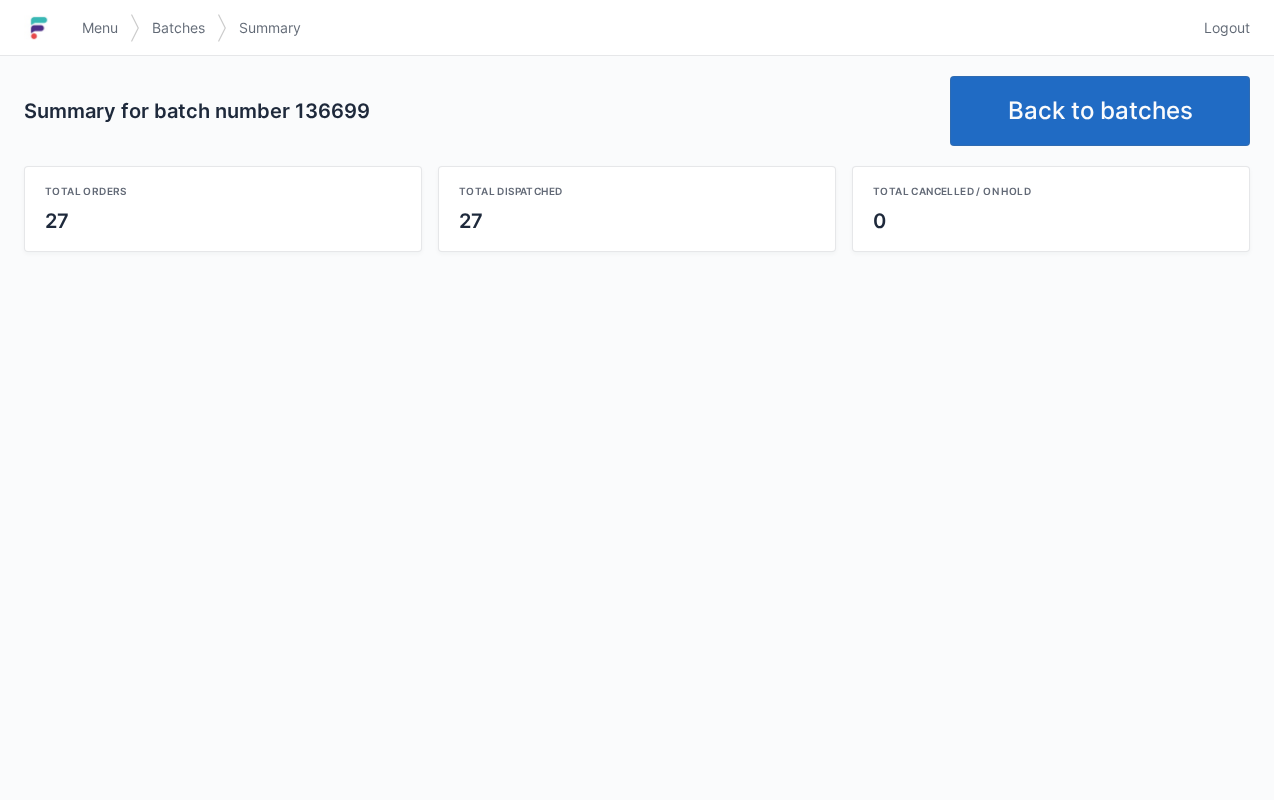 click on "Back to batches" at bounding box center (1100, 111) 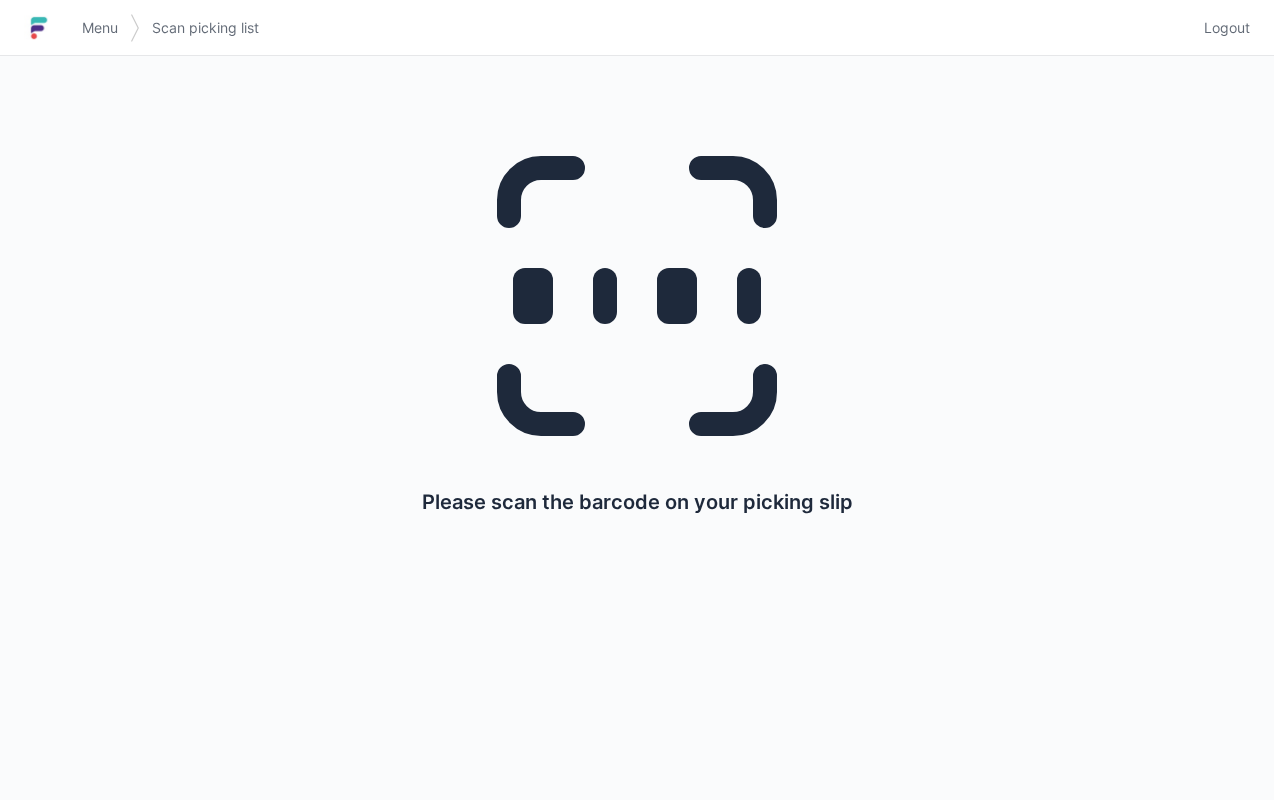 scroll, scrollTop: 0, scrollLeft: 0, axis: both 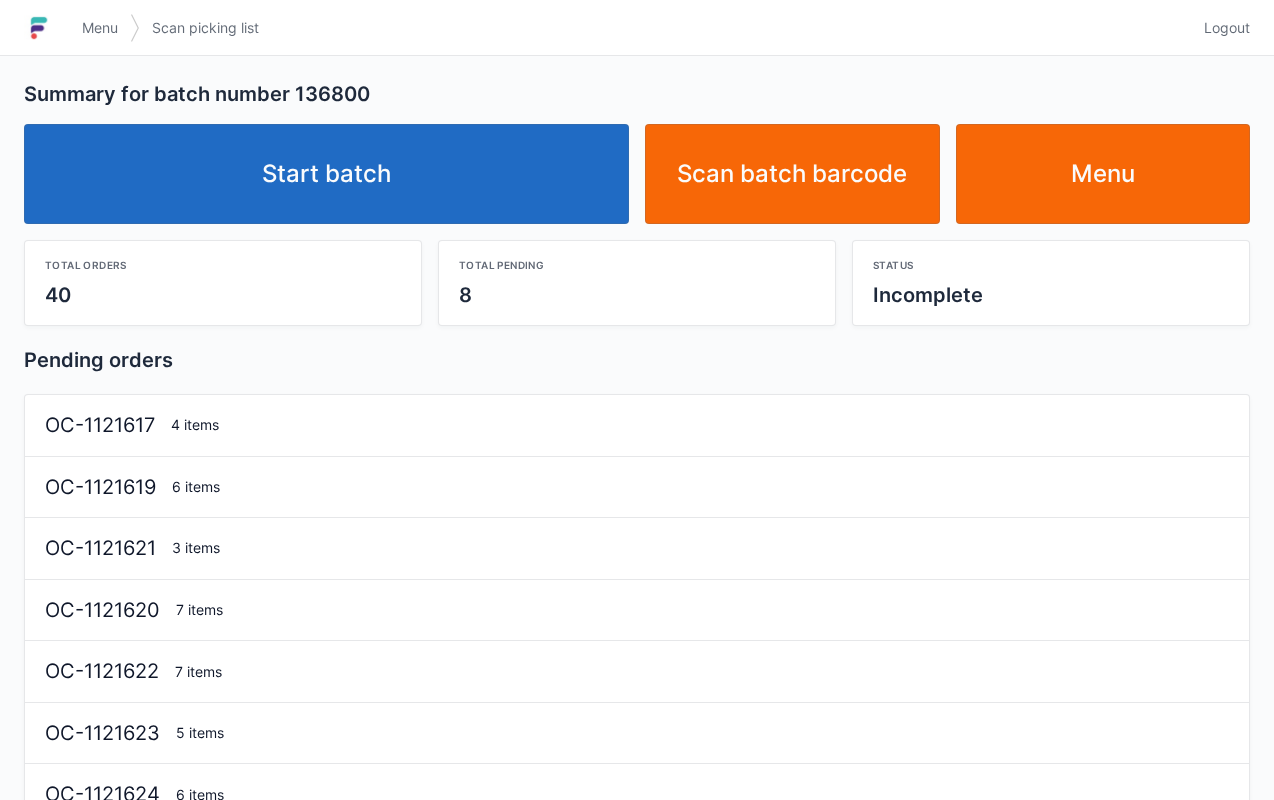 click on "Start batch" at bounding box center (326, 174) 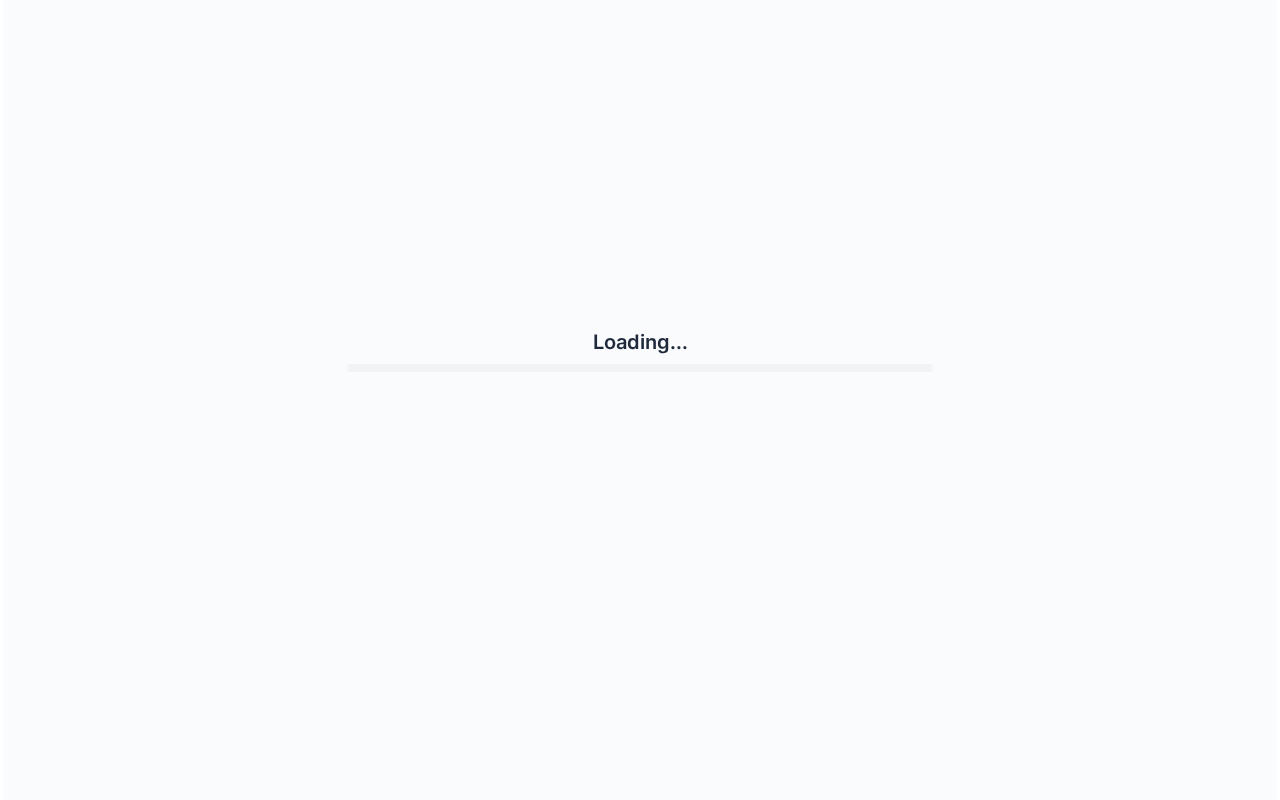 scroll, scrollTop: 0, scrollLeft: 0, axis: both 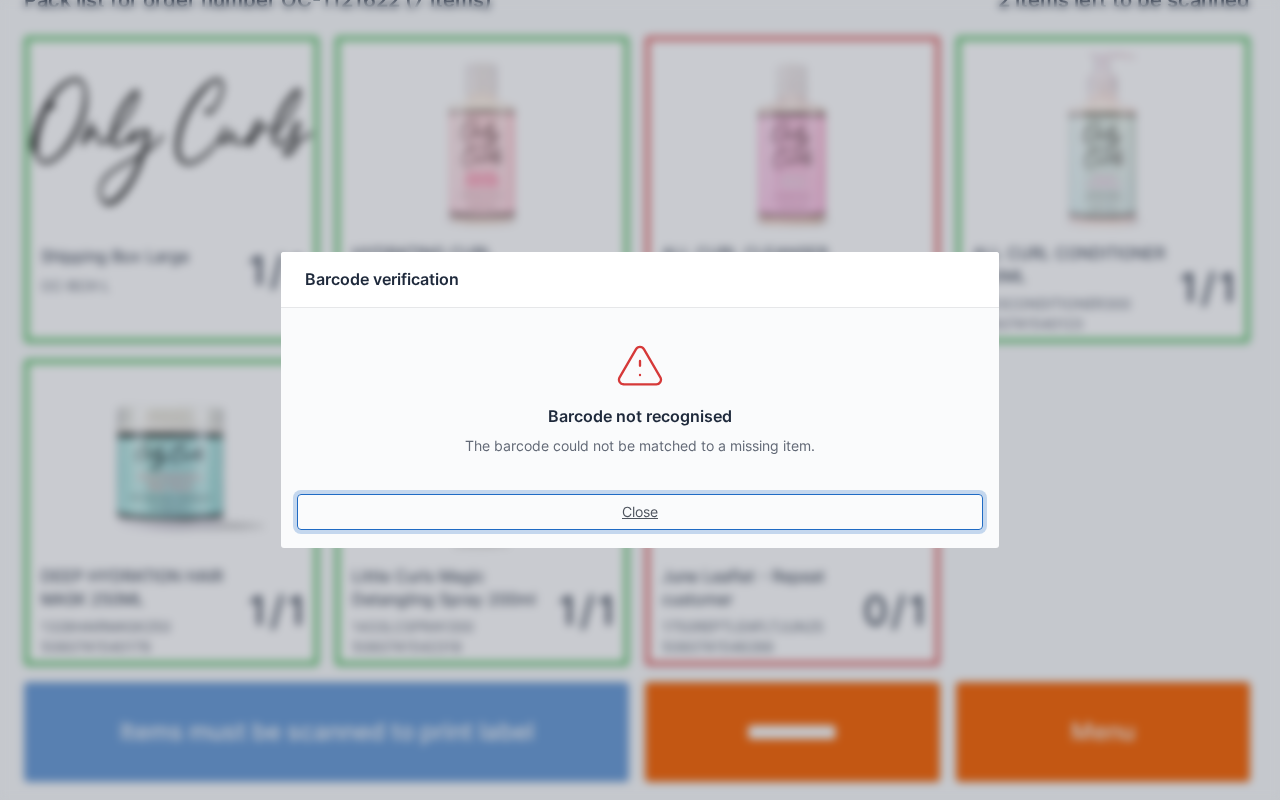 click on "Close" at bounding box center (640, 512) 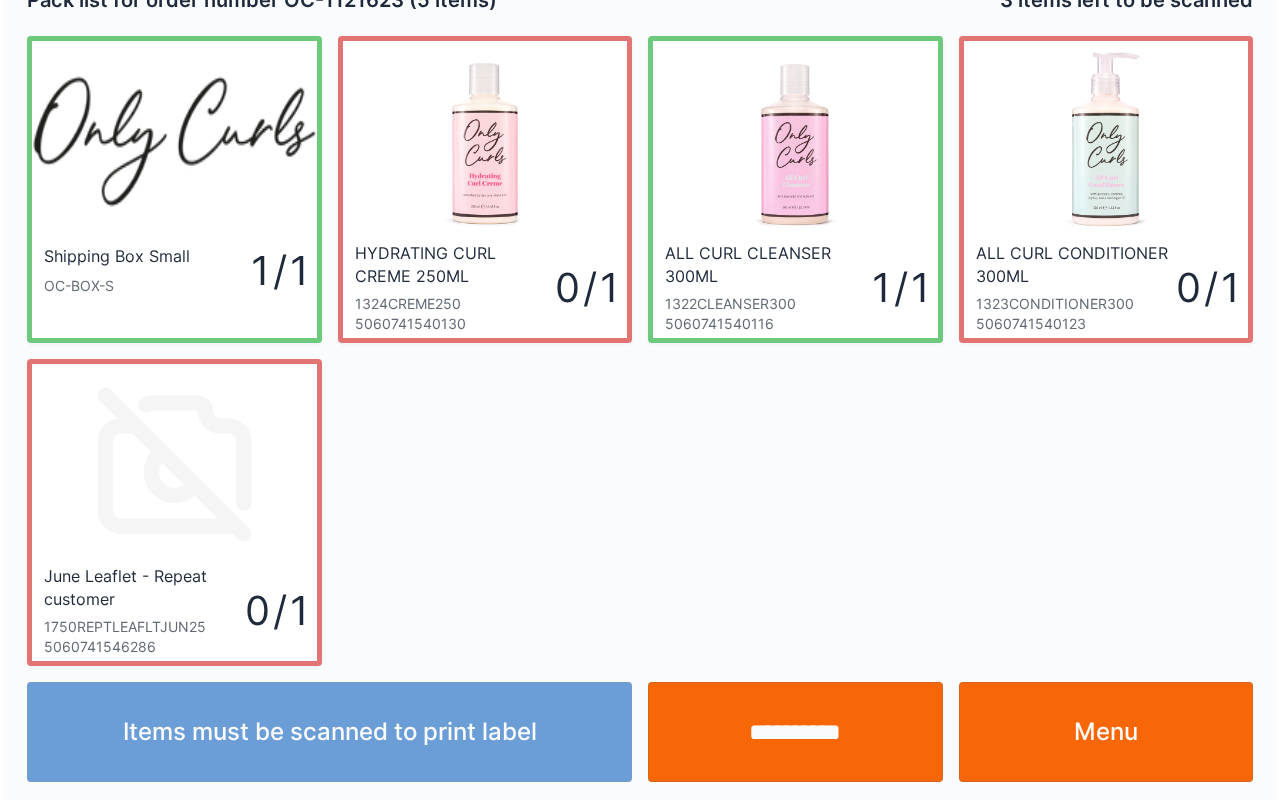 scroll, scrollTop: 36, scrollLeft: 0, axis: vertical 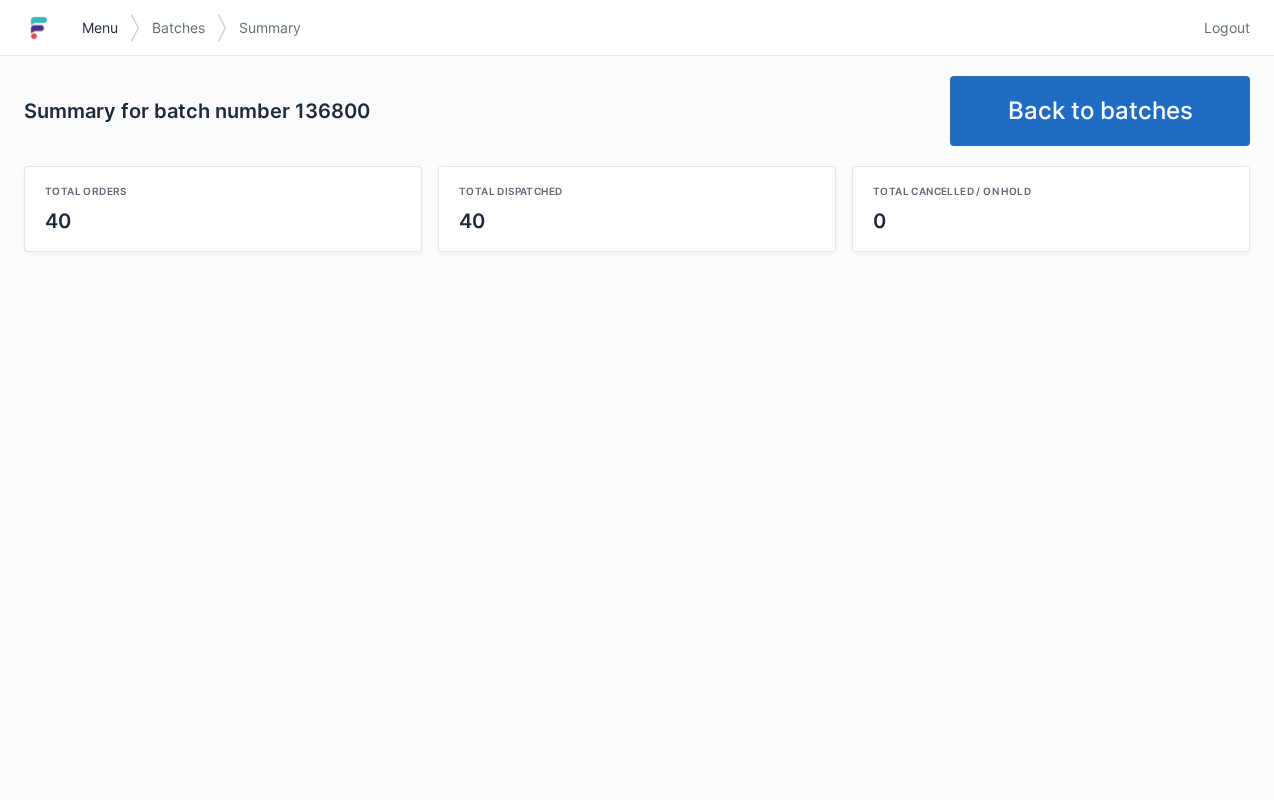 click on "Menu" at bounding box center [100, 28] 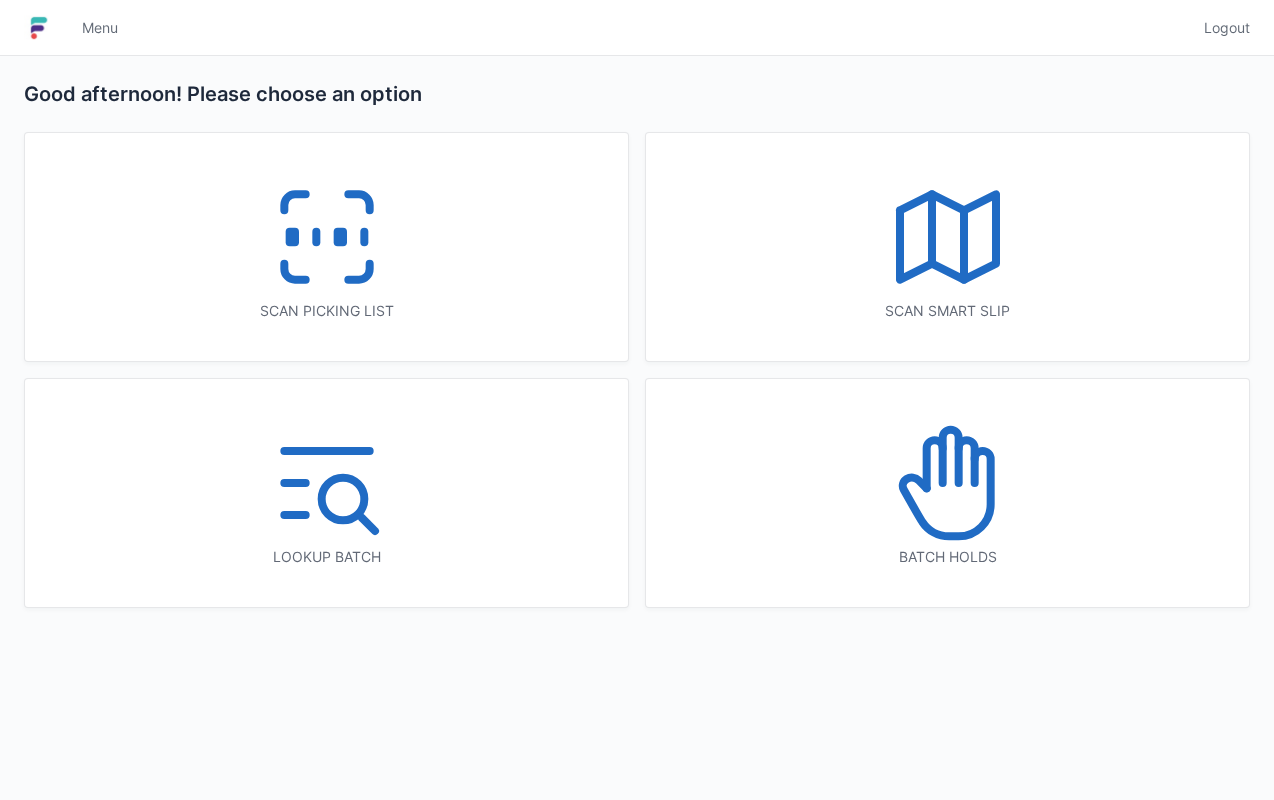 scroll, scrollTop: 0, scrollLeft: 0, axis: both 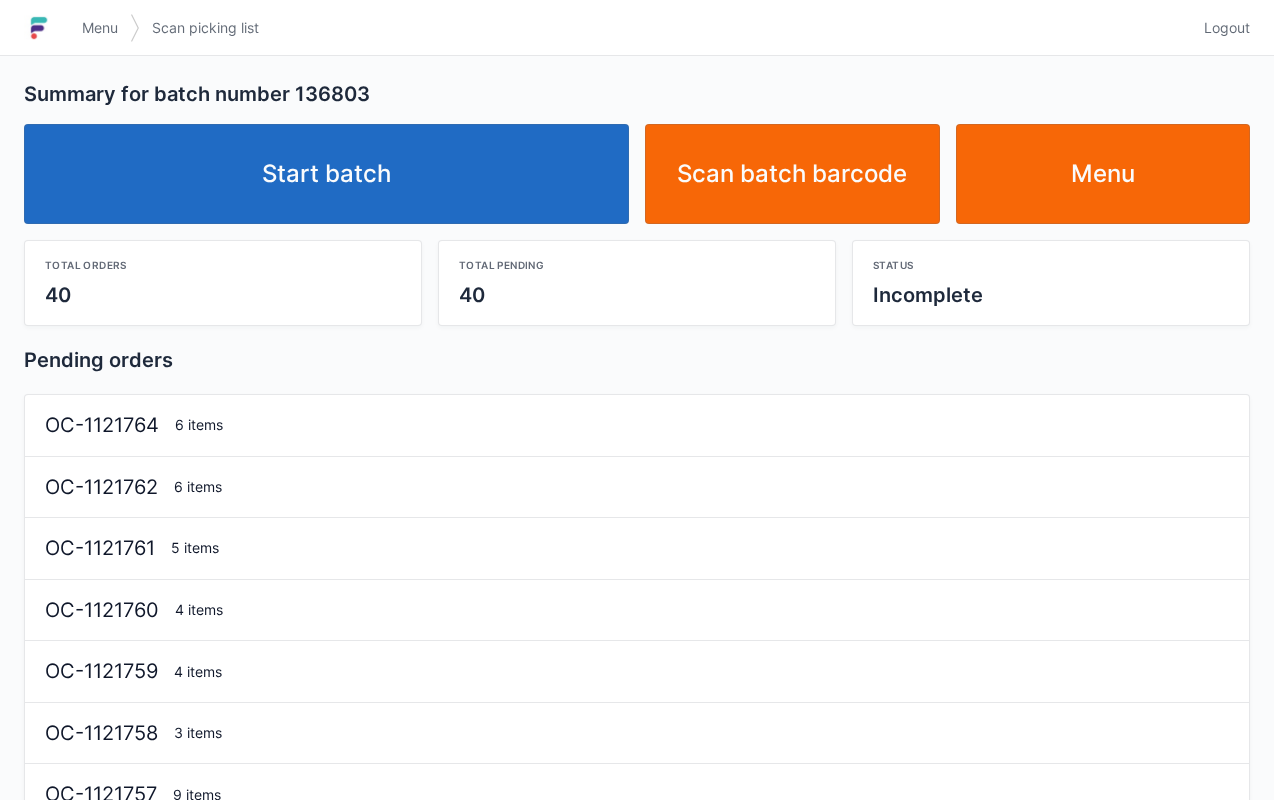 click on "Start batch" at bounding box center (326, 174) 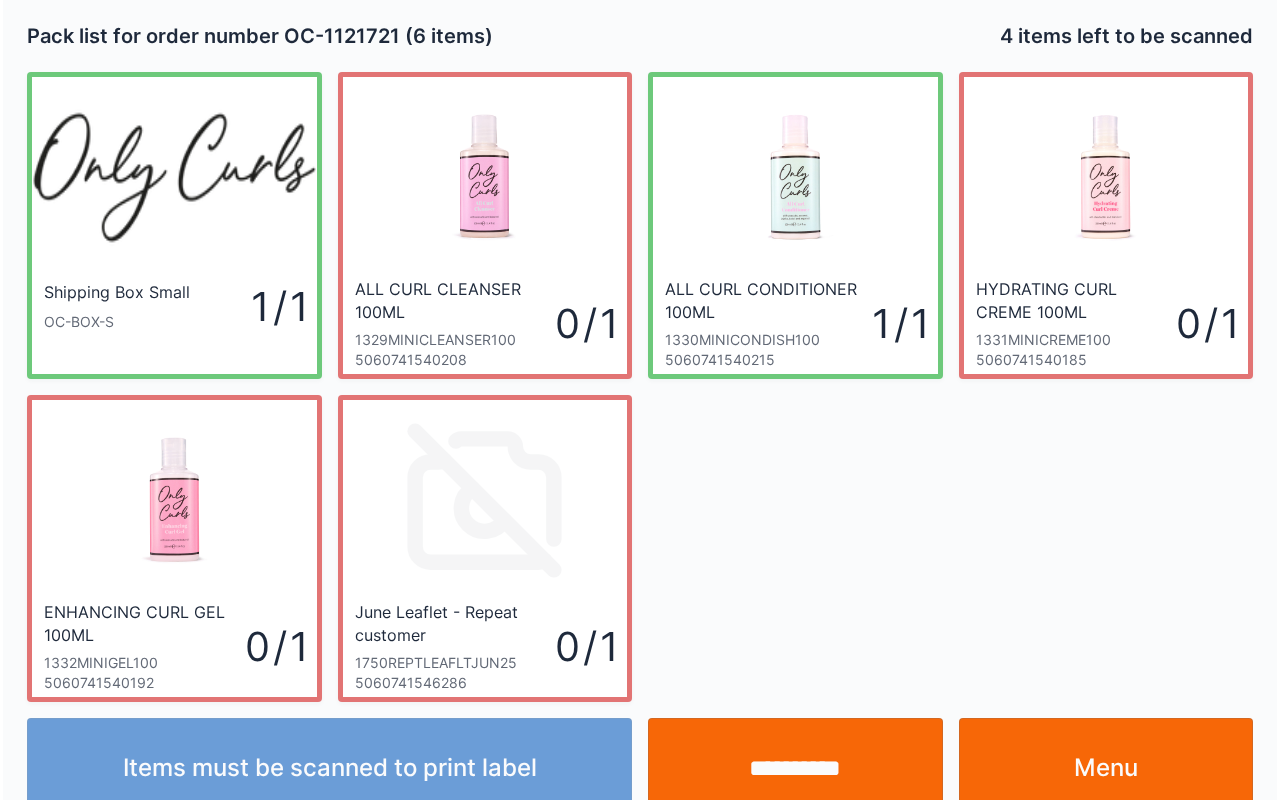scroll, scrollTop: 36, scrollLeft: 0, axis: vertical 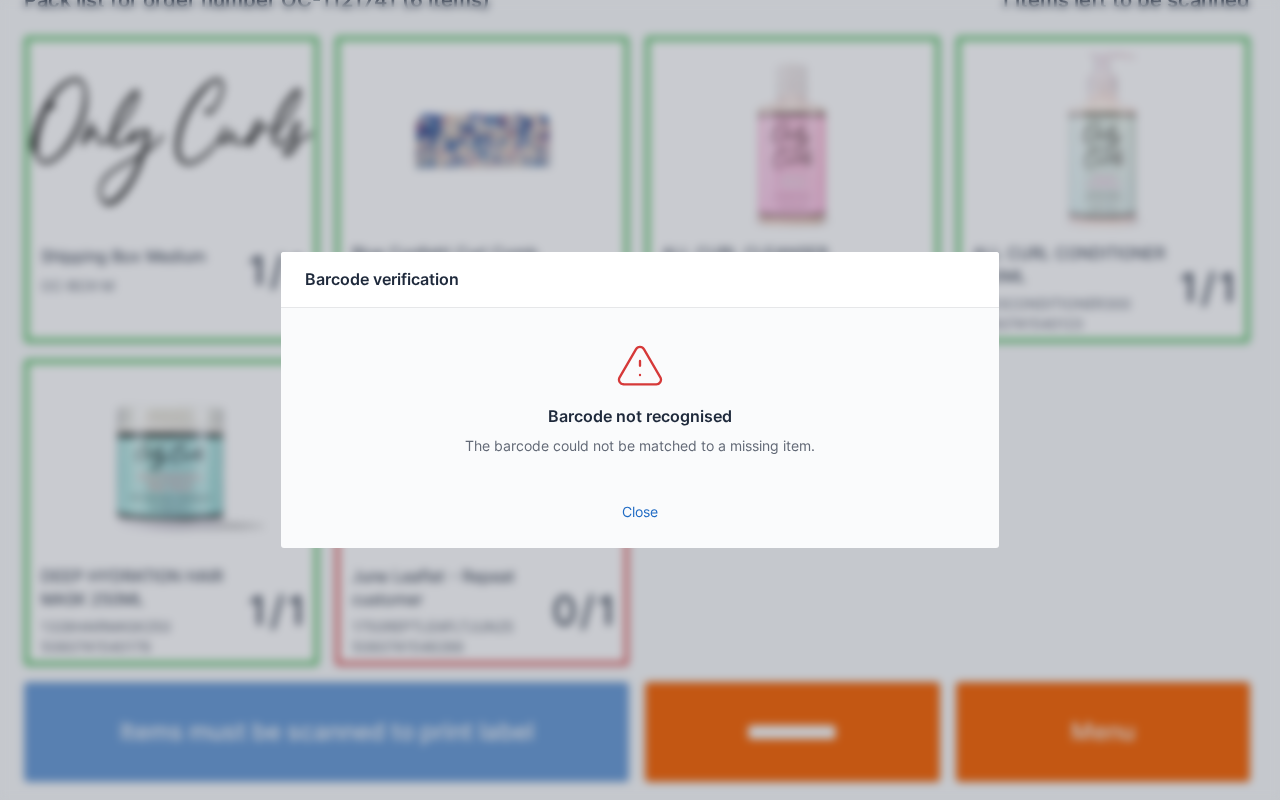 click on "Close" at bounding box center [640, 512] 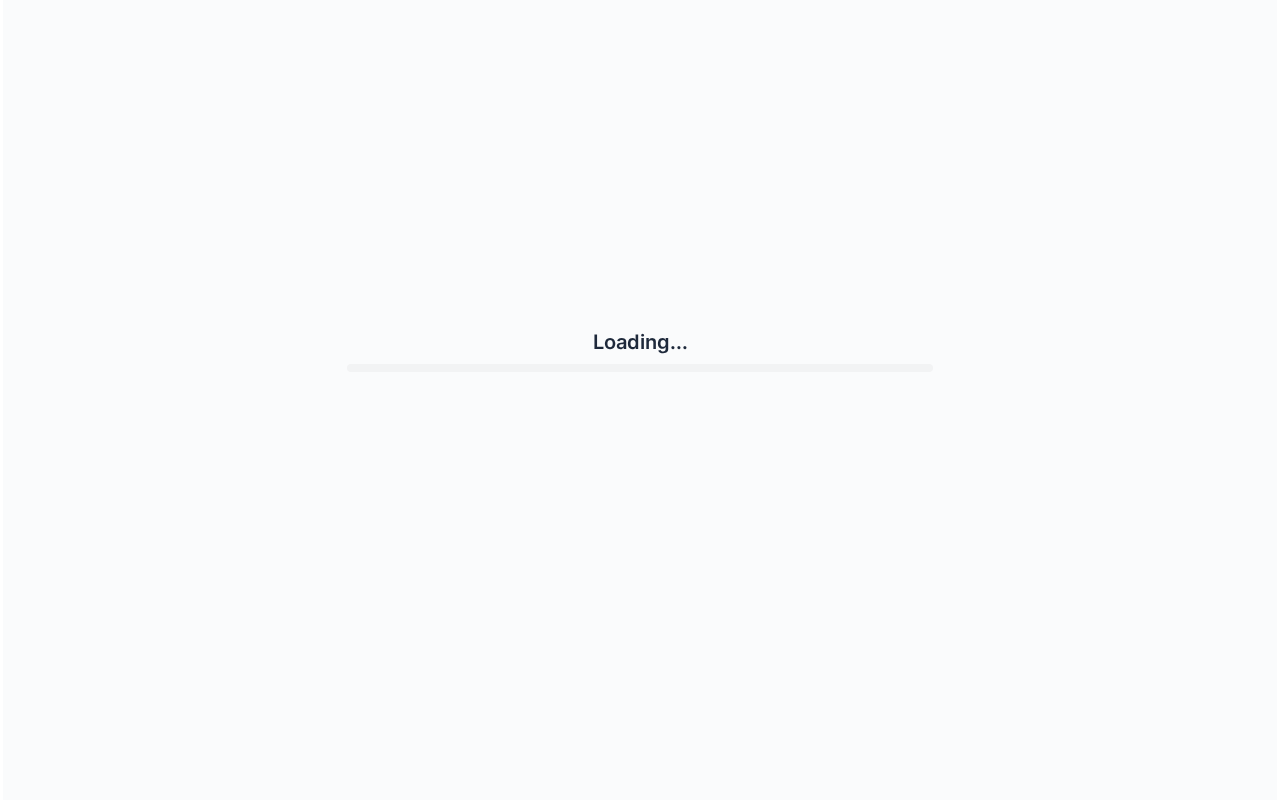 scroll, scrollTop: 0, scrollLeft: 0, axis: both 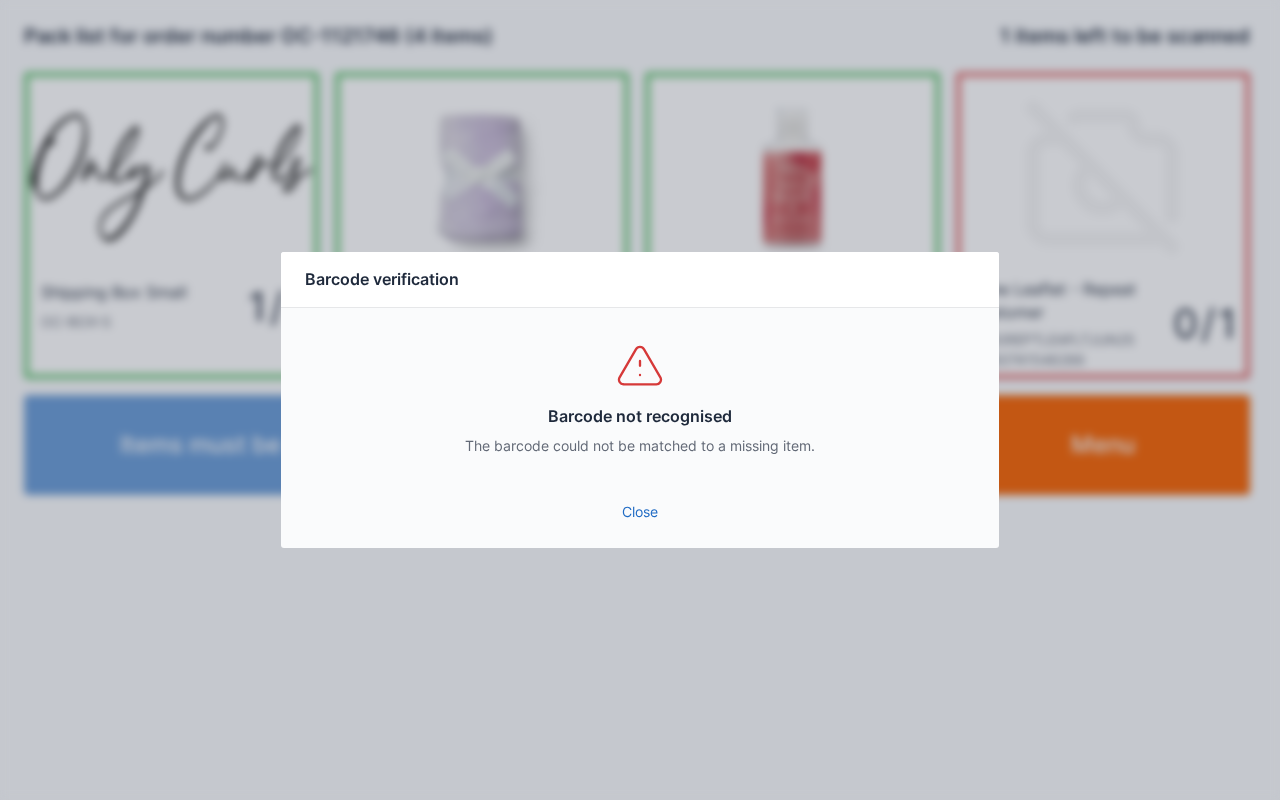 click on "Close" at bounding box center (640, 512) 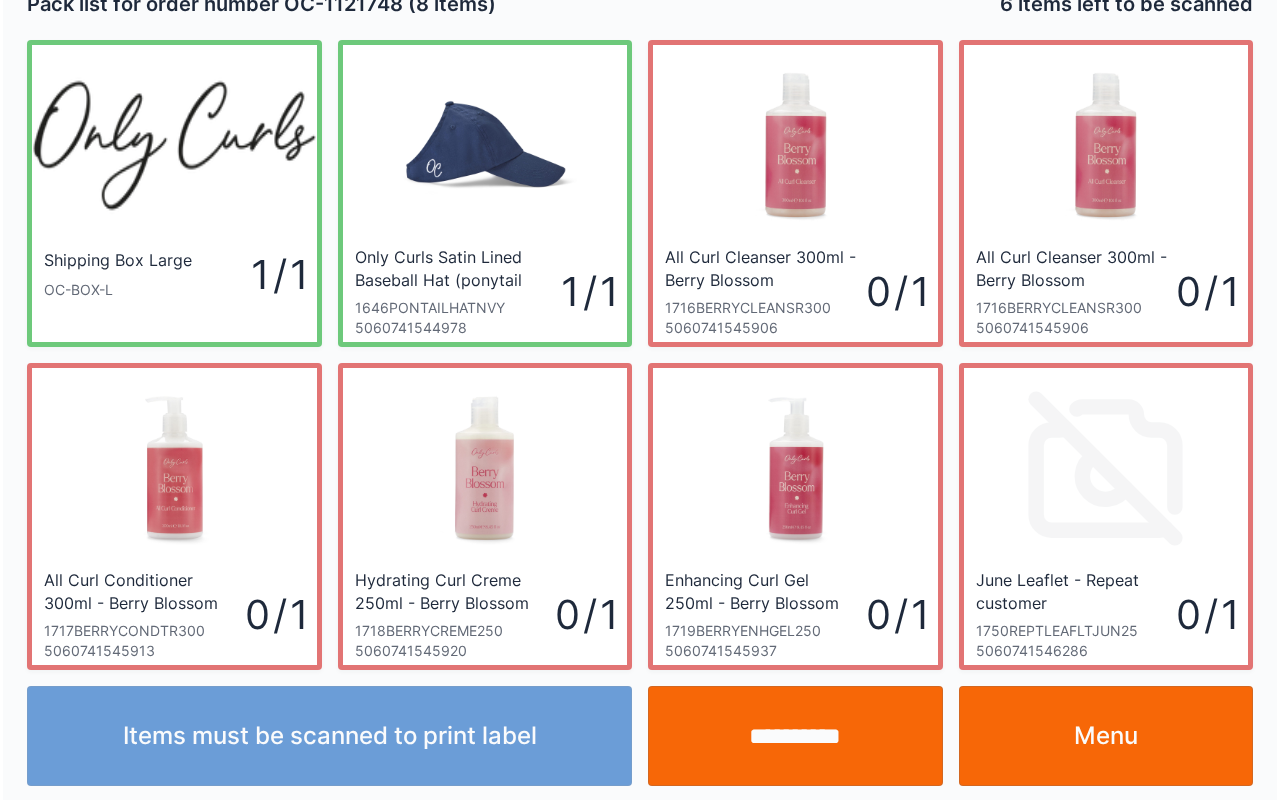 scroll, scrollTop: 36, scrollLeft: 0, axis: vertical 